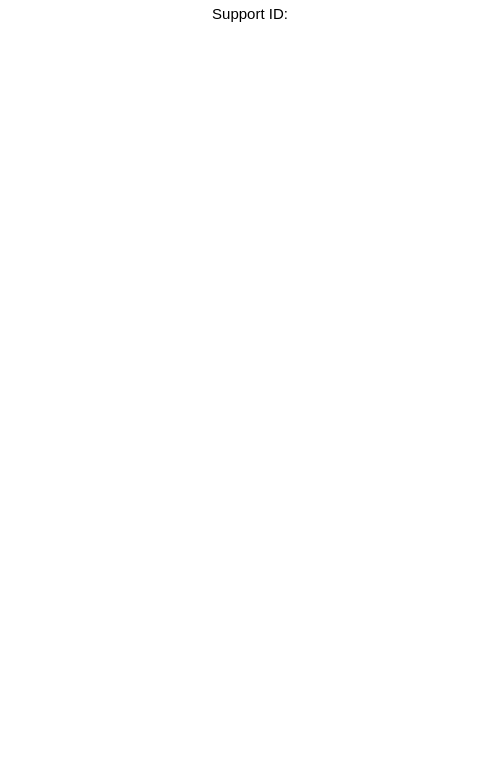 scroll, scrollTop: 0, scrollLeft: 0, axis: both 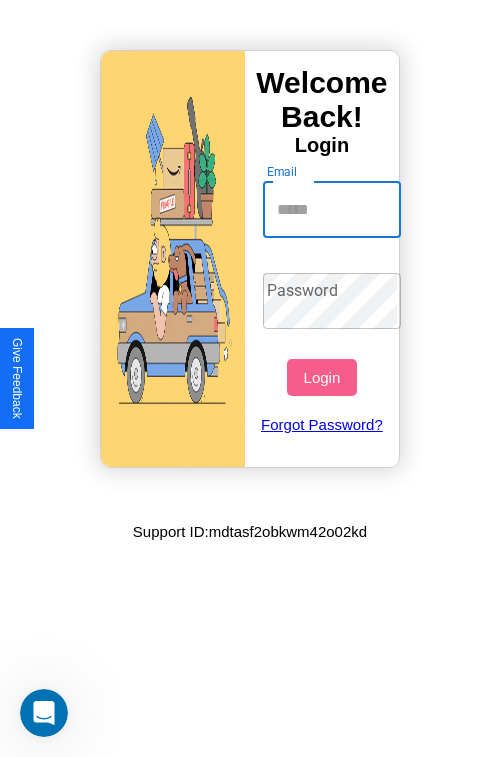 click on "Email" at bounding box center [332, 210] 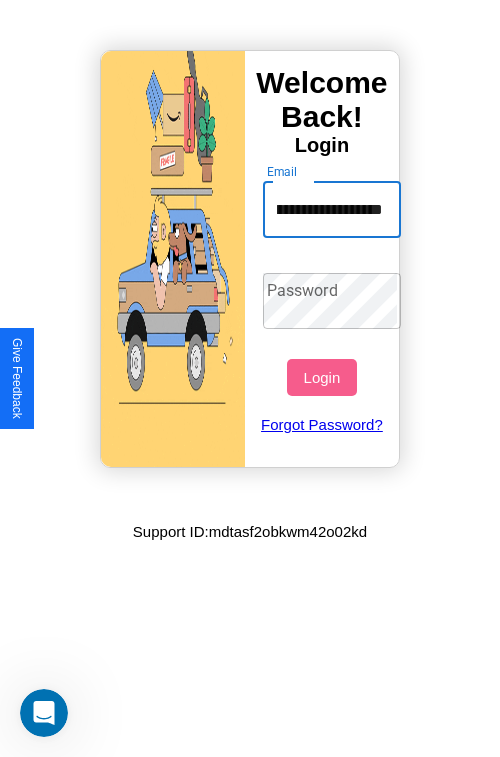 scroll, scrollTop: 0, scrollLeft: 79, axis: horizontal 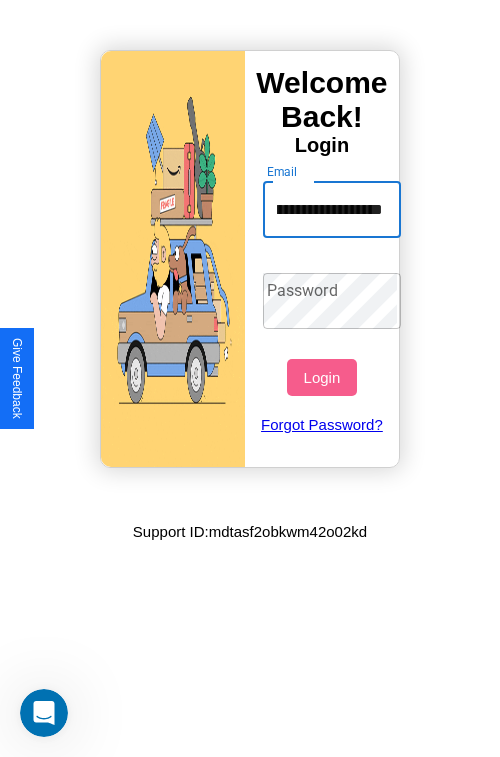 type on "**********" 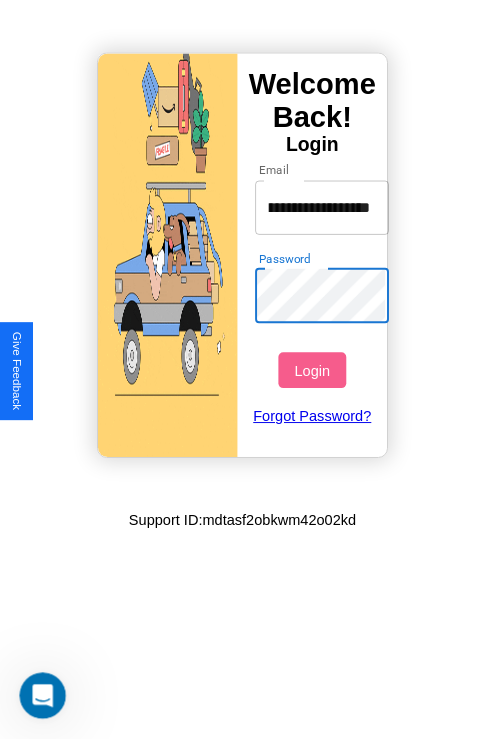 scroll, scrollTop: 0, scrollLeft: 0, axis: both 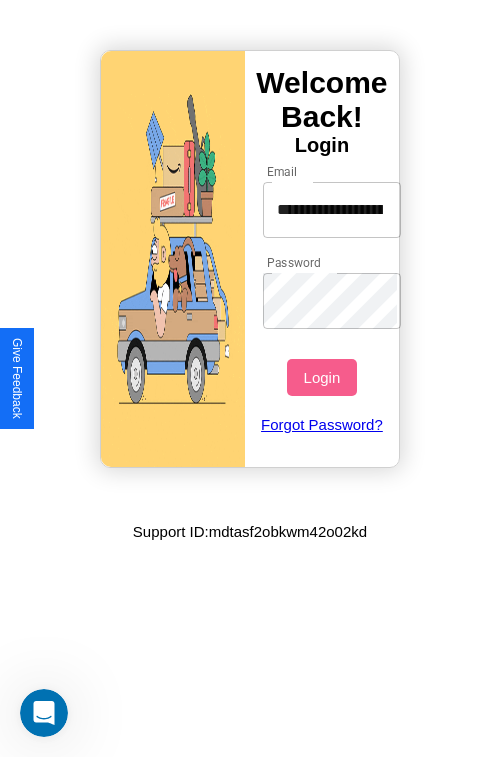 click on "Login" at bounding box center (321, 377) 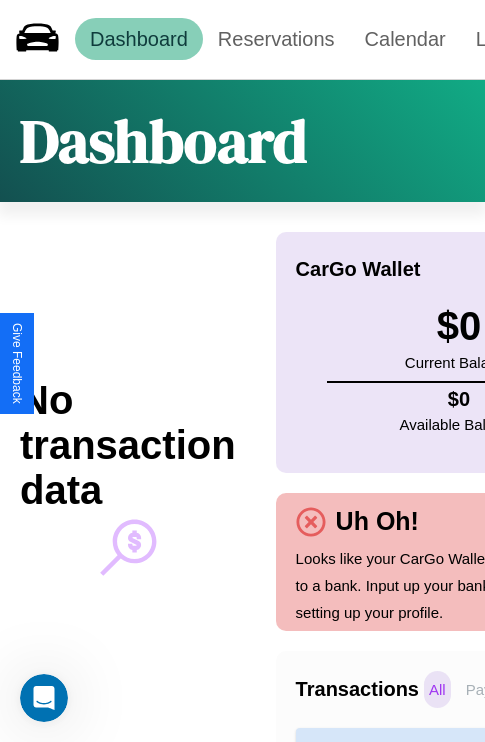 scroll, scrollTop: 0, scrollLeft: 0, axis: both 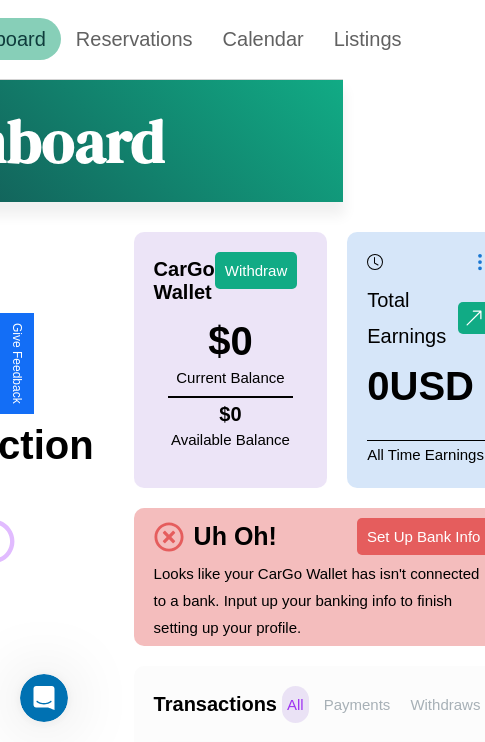 click on "Withdraws" at bounding box center [445, 704] 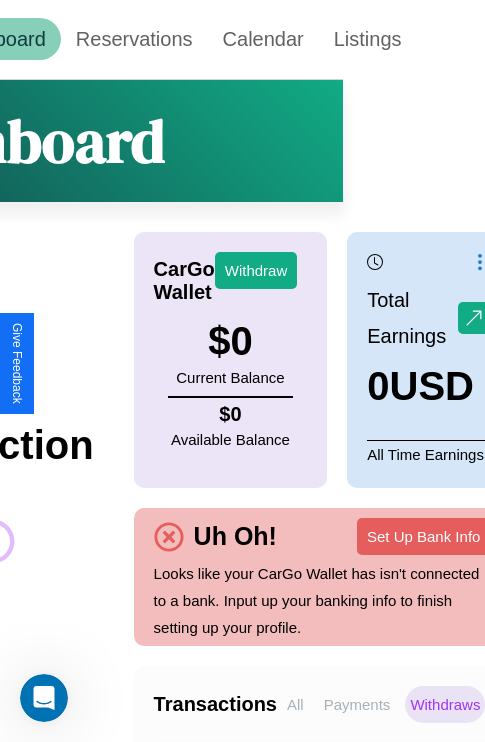 click on "Payments" at bounding box center [357, 704] 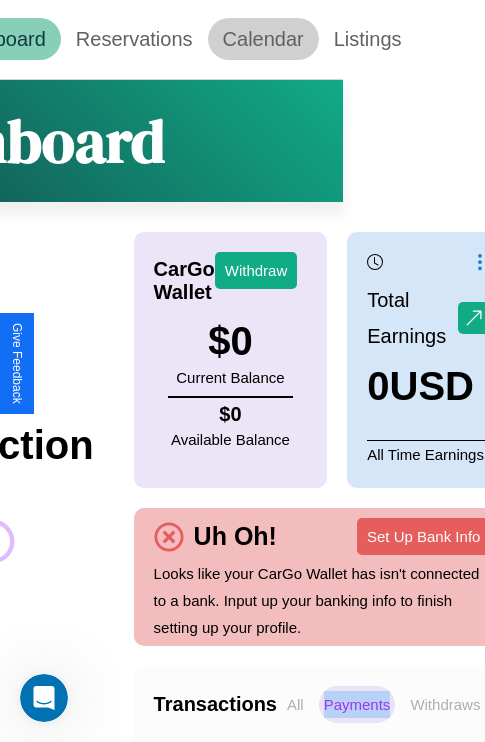 click on "Calendar" at bounding box center (263, 39) 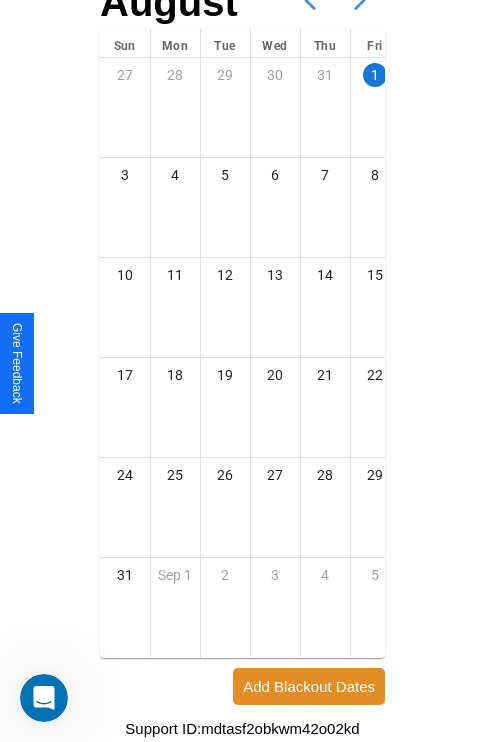 scroll, scrollTop: 242, scrollLeft: 0, axis: vertical 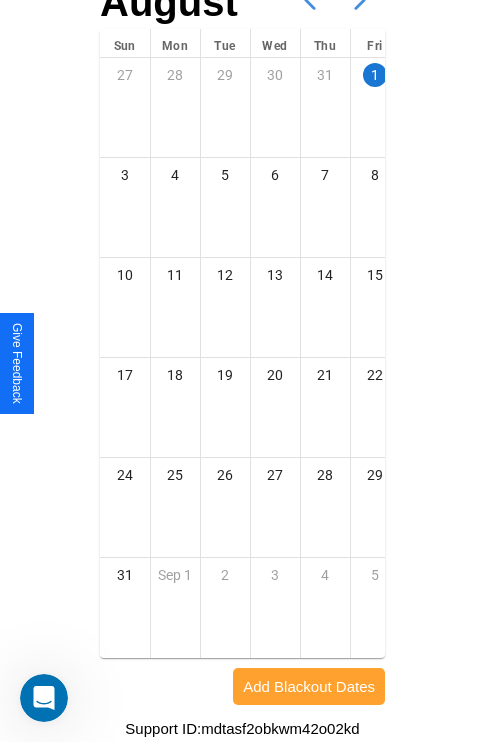click on "Add Blackout Dates" at bounding box center [309, 686] 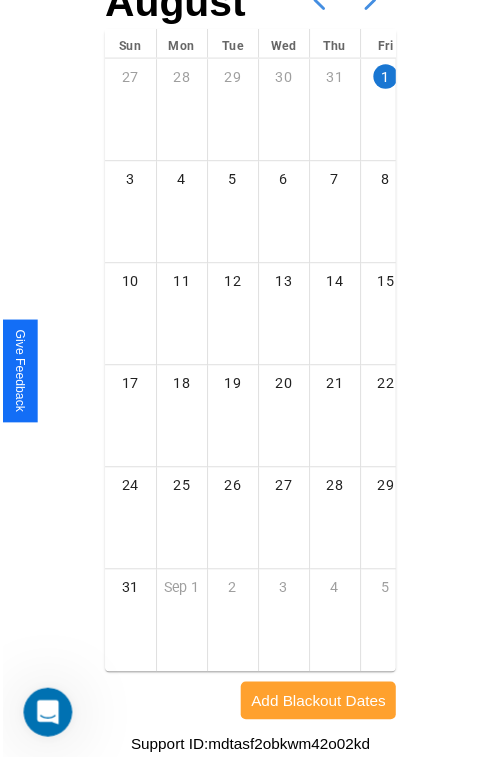 scroll, scrollTop: 227, scrollLeft: 0, axis: vertical 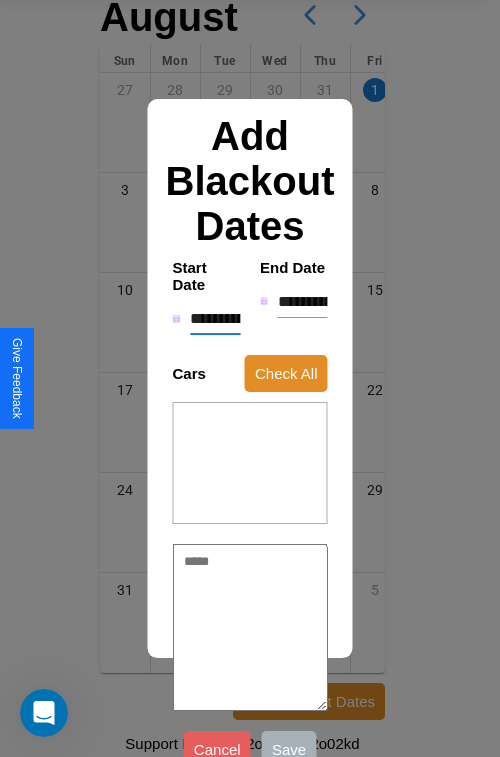 click on "**********" at bounding box center [215, 319] 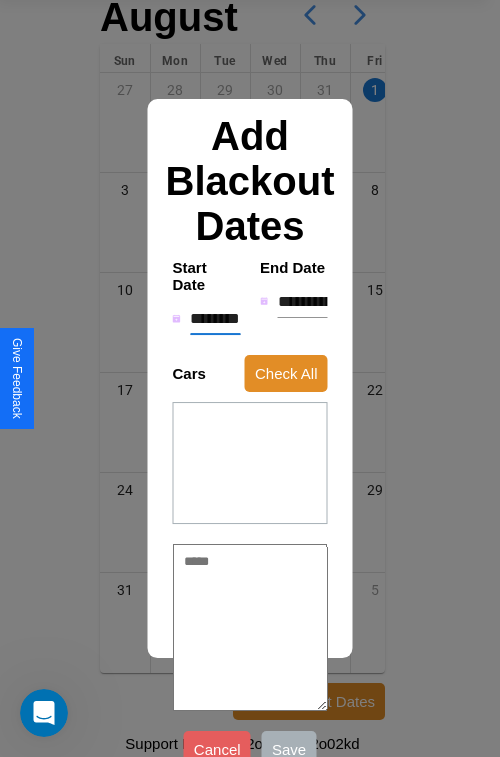 type on "*" 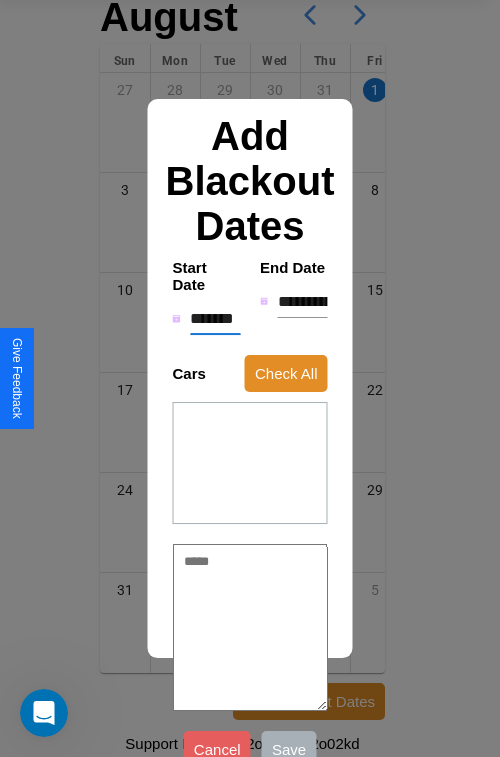 type on "*" 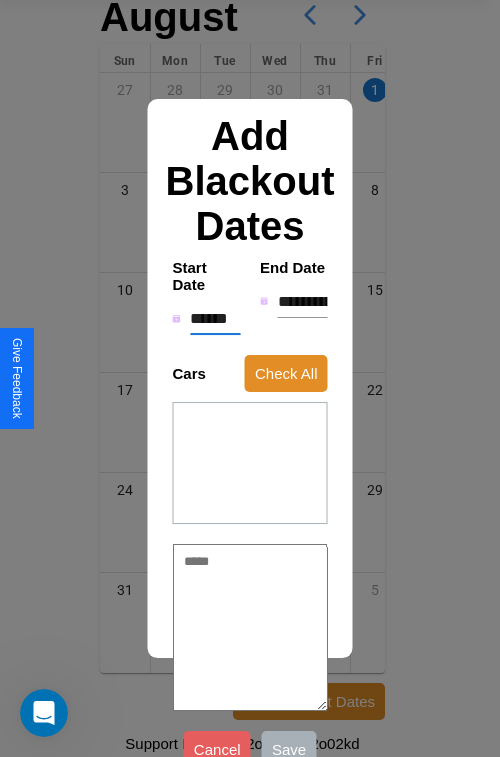 type on "*" 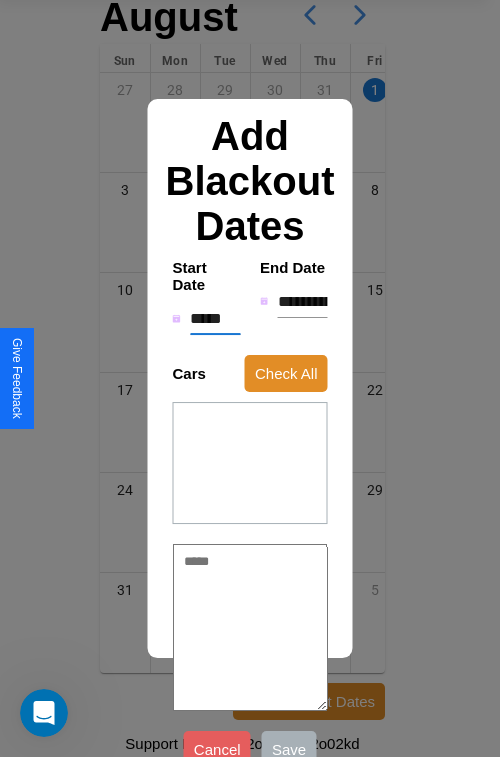 type on "*" 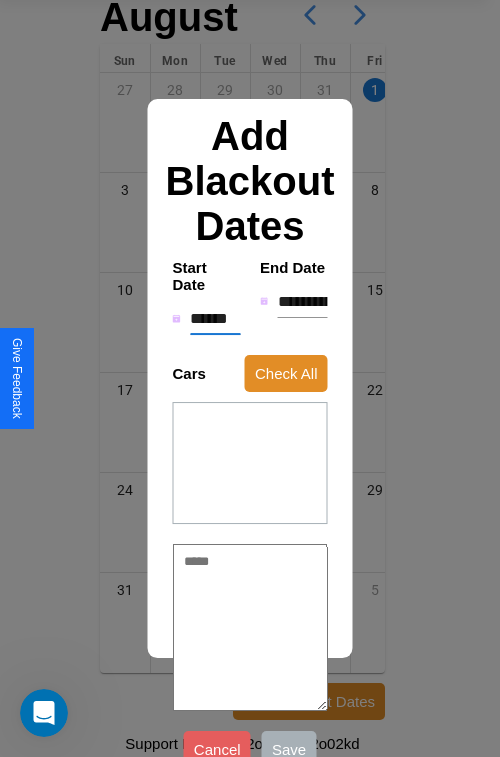 type on "*" 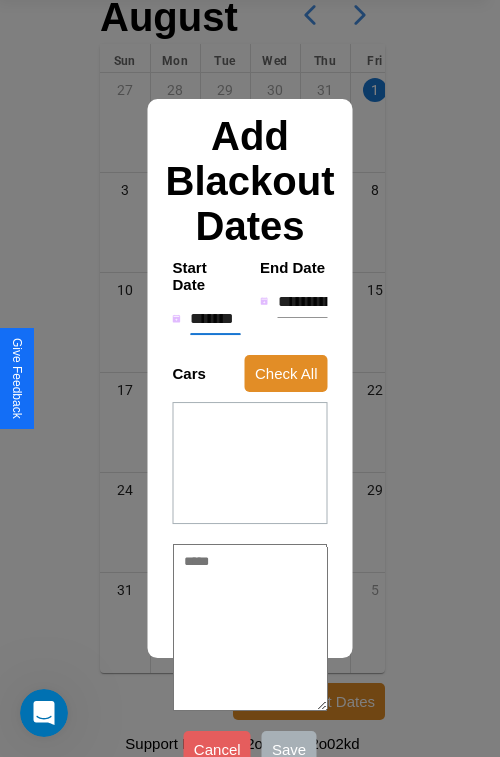 type on "*" 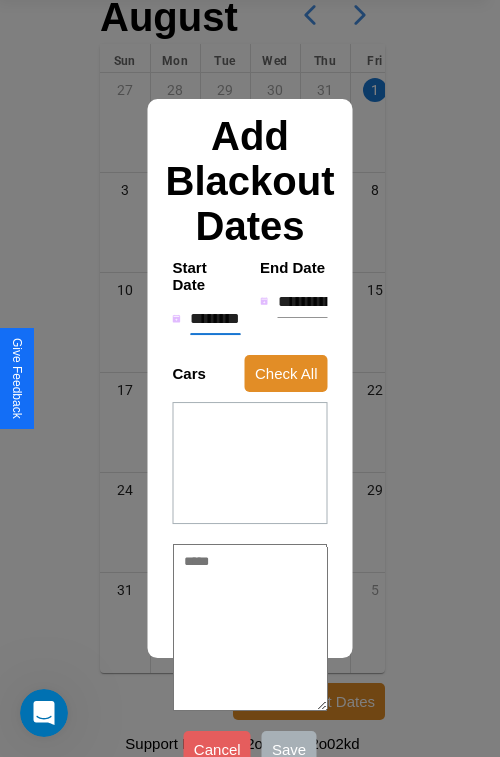 type on "*" 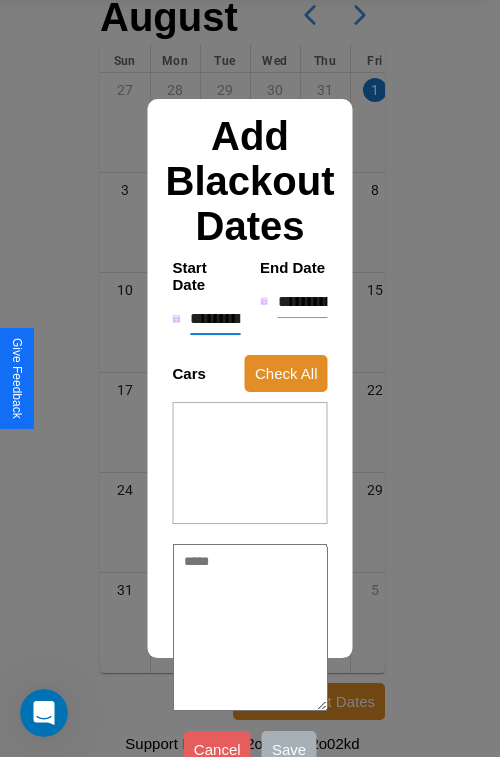 type on "*" 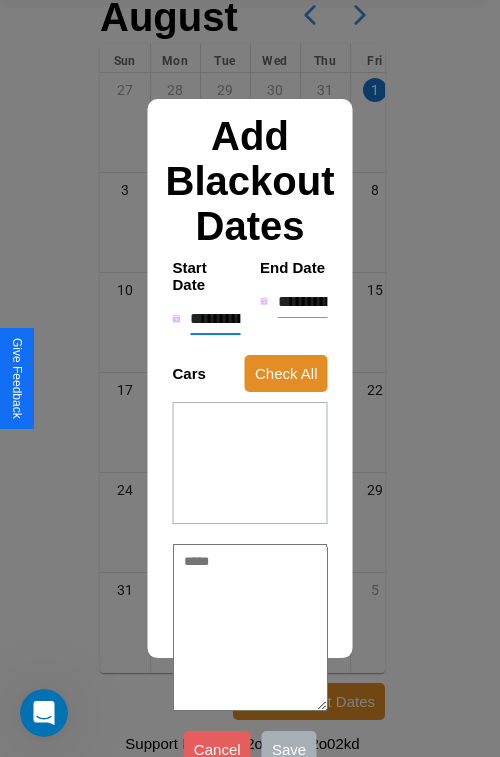type on "*" 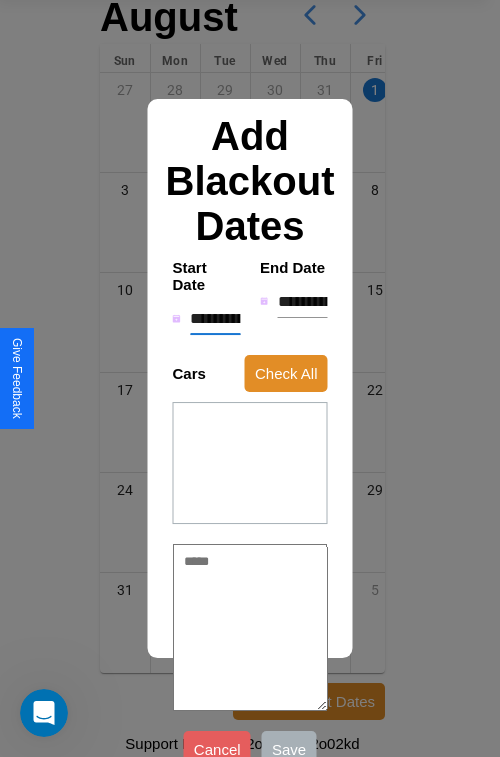 type on "*" 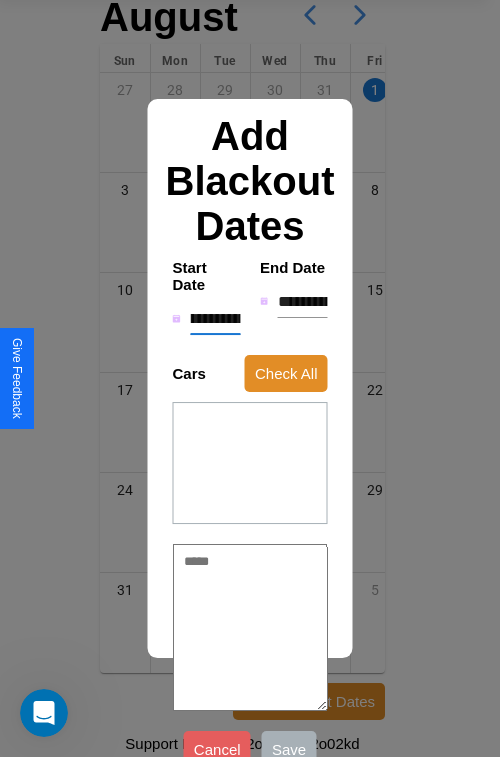 type on "**********" 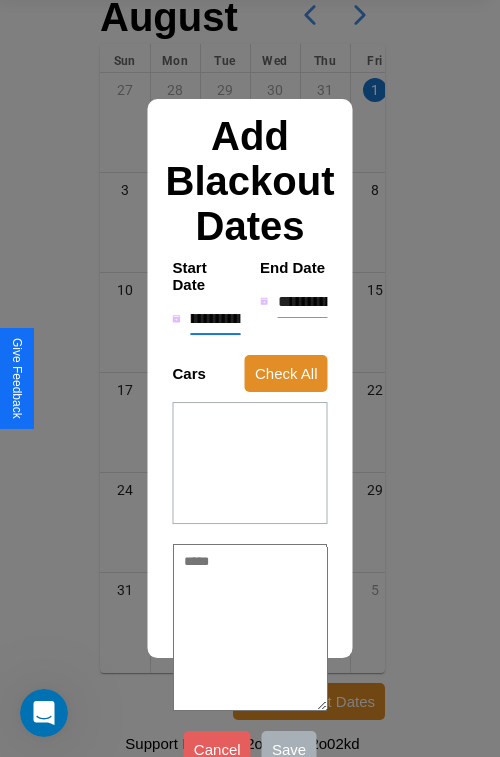 type on "*" 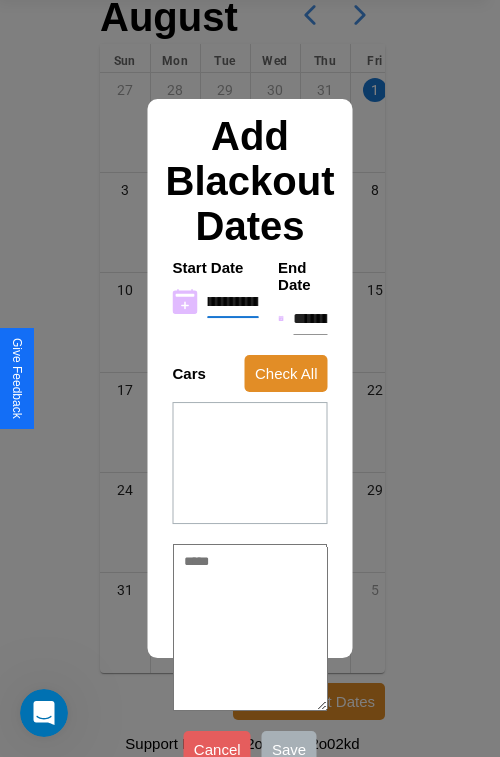 type on "**********" 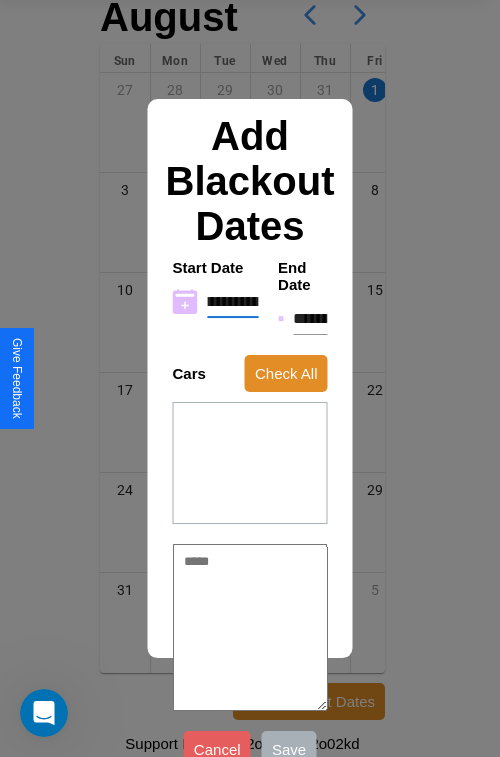 type on "*" 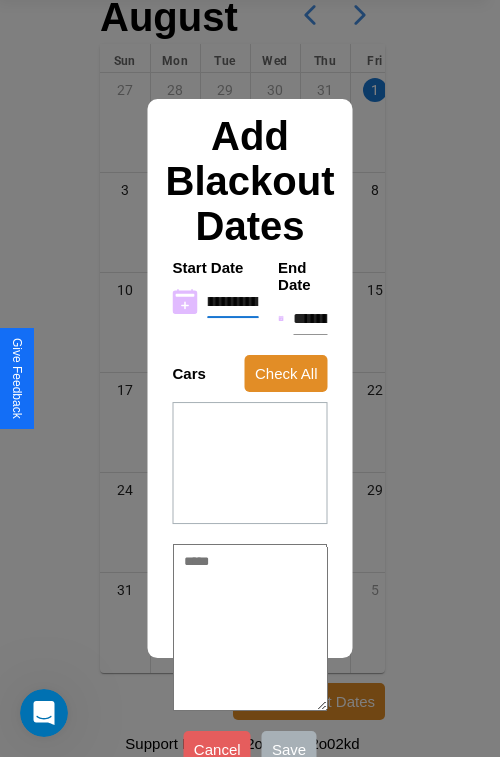type on "**********" 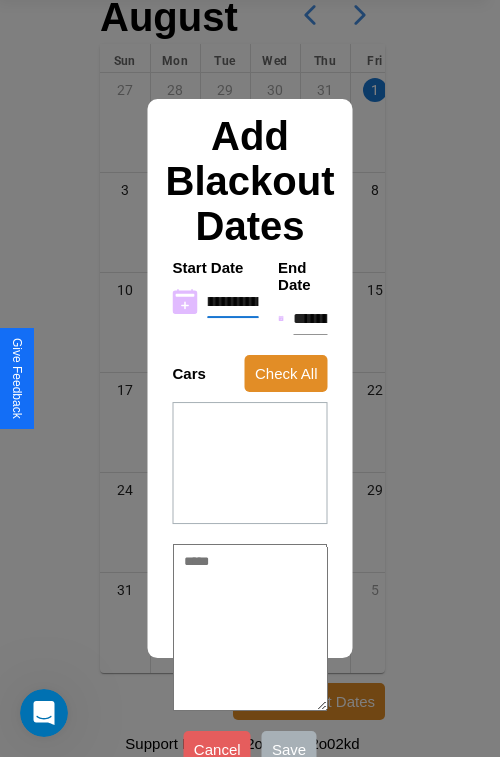type on "*" 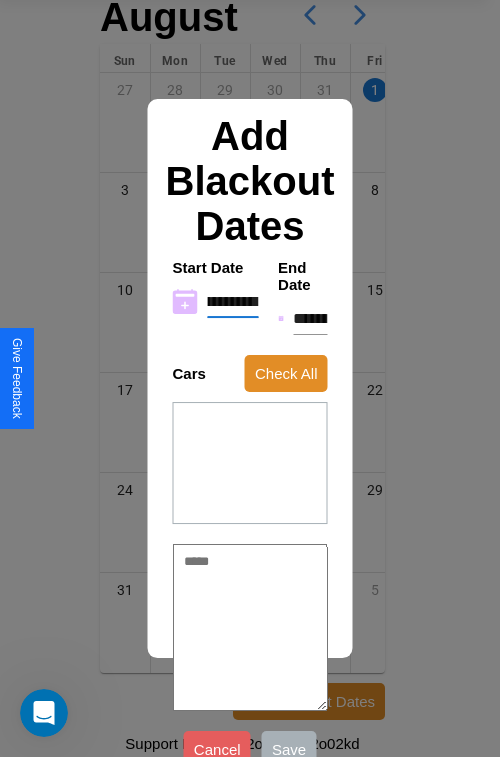 type on "**********" 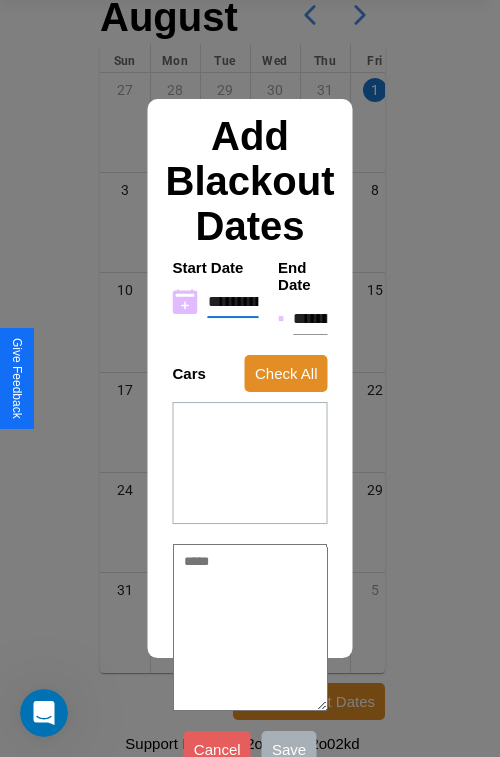 click on "**********" at bounding box center (310, 319) 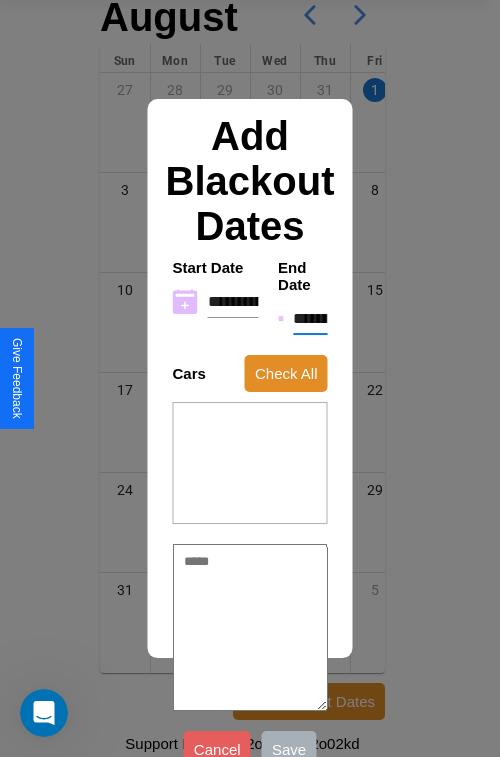 type on "********" 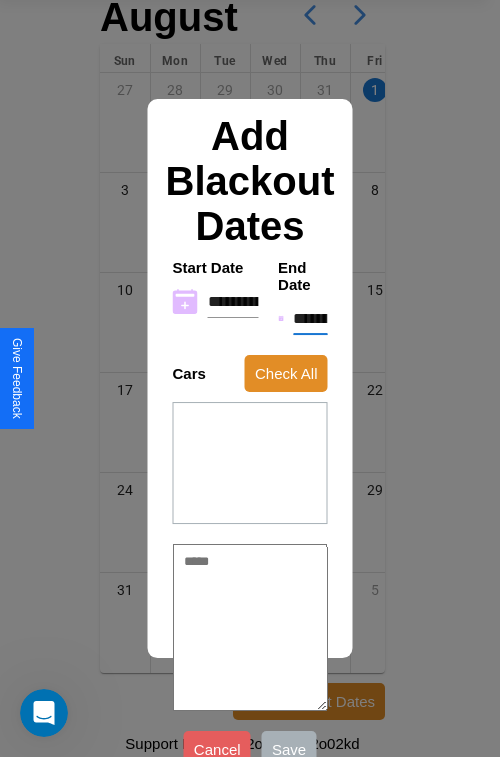 type on "*" 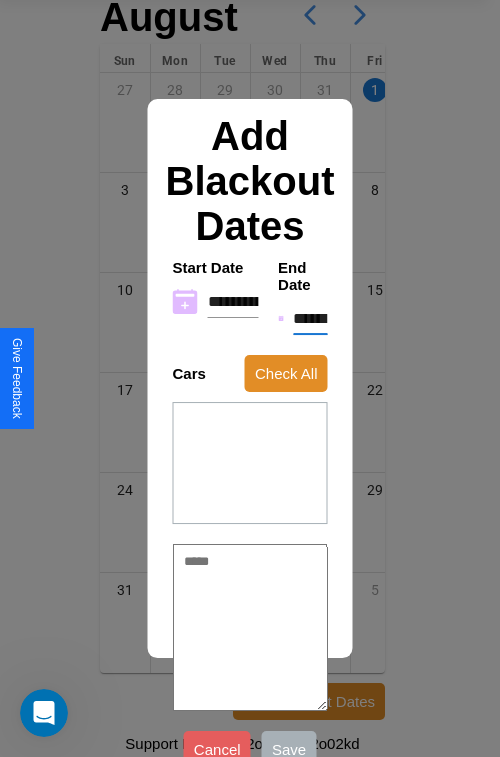 type on "*" 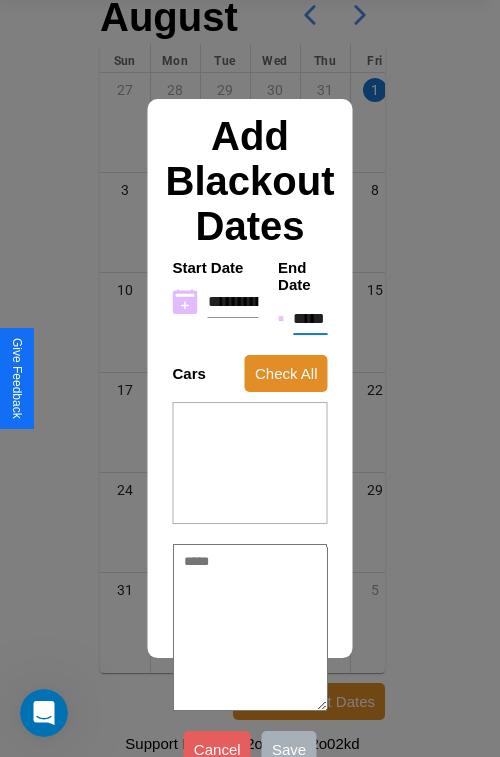 type on "*" 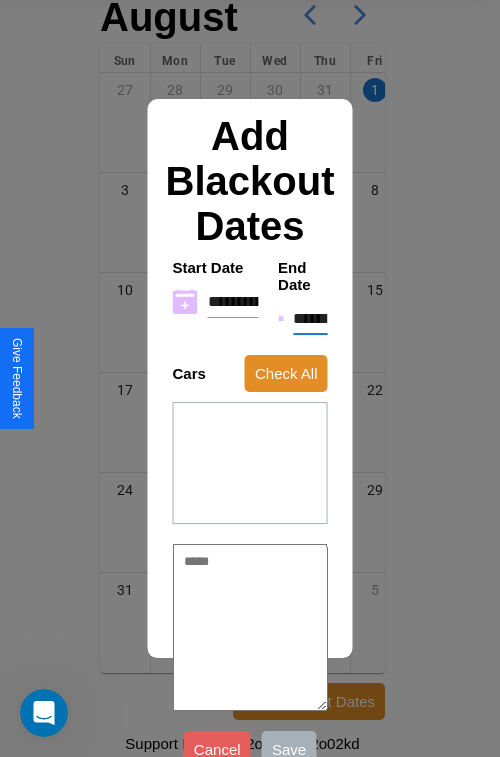 type on "*" 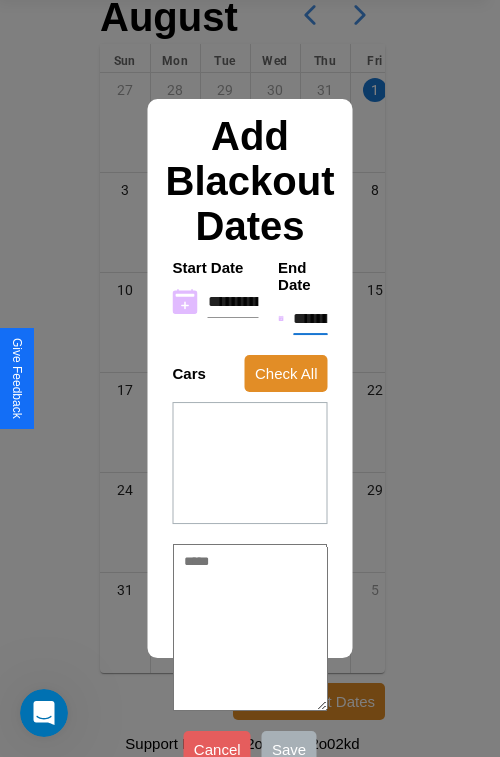 type on "*" 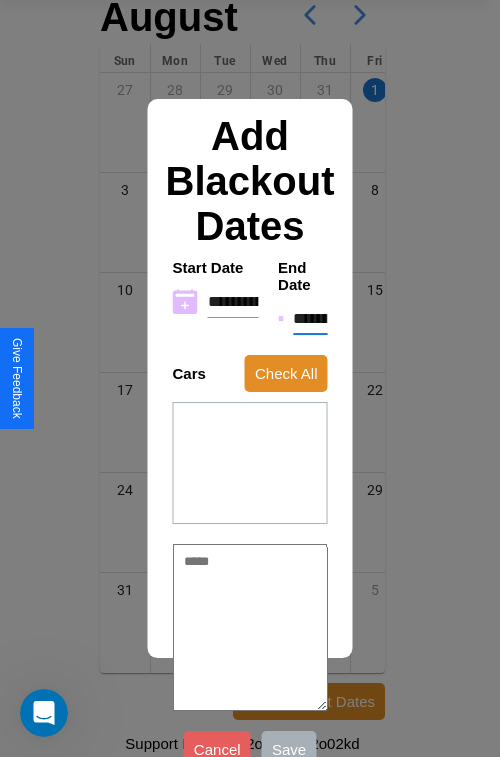 type on "*" 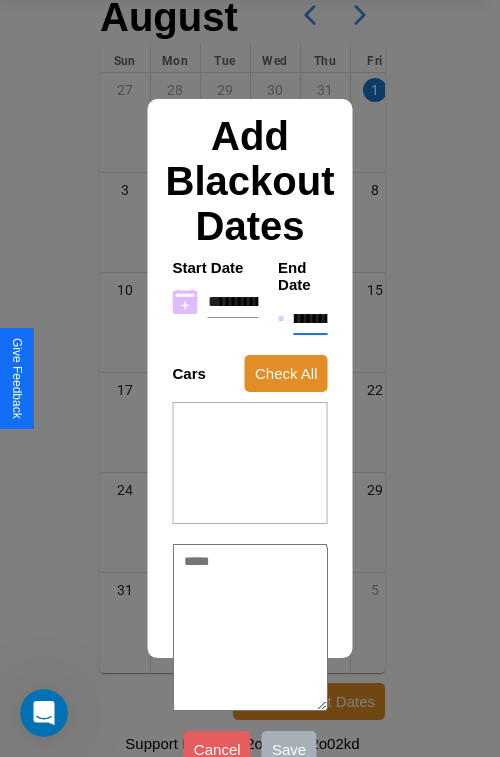 type on "**********" 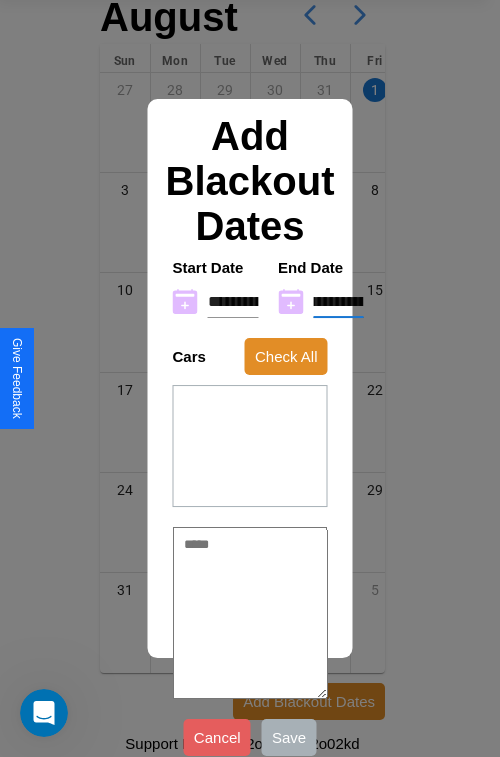type on "**********" 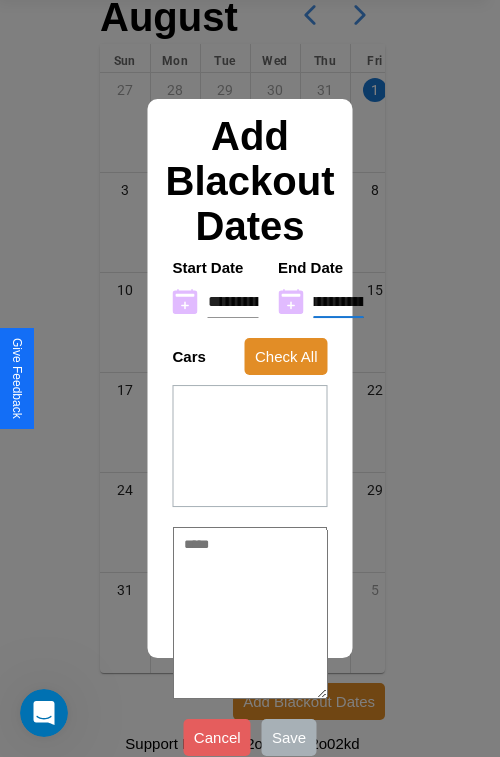 type on "*" 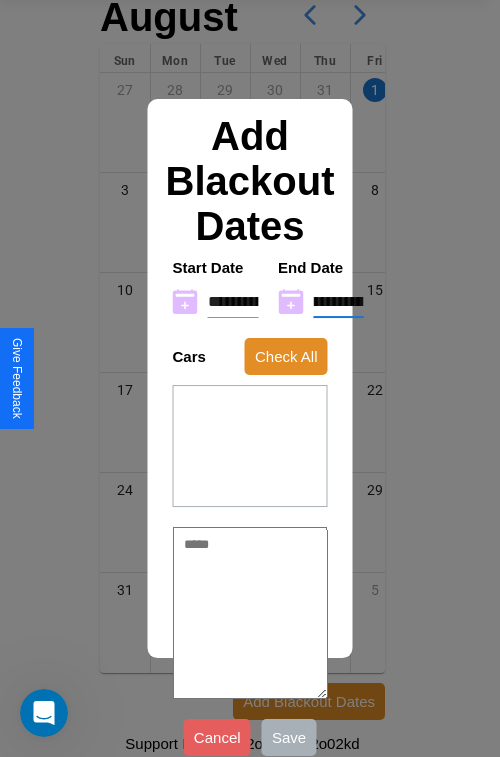 type on "**********" 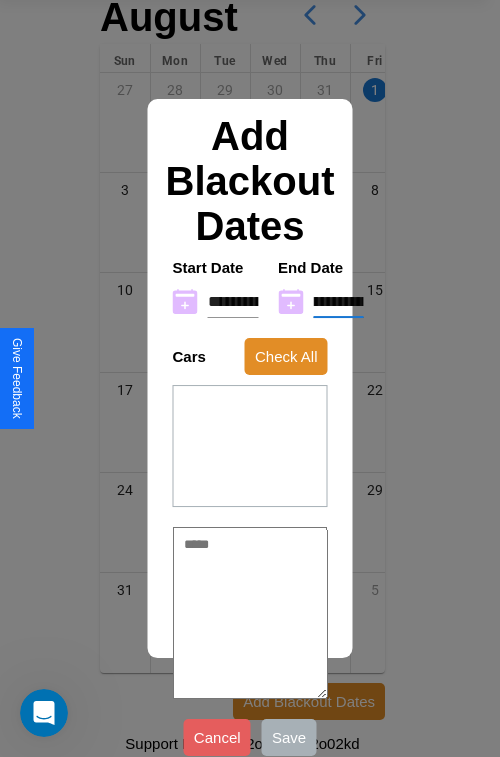 type on "*" 